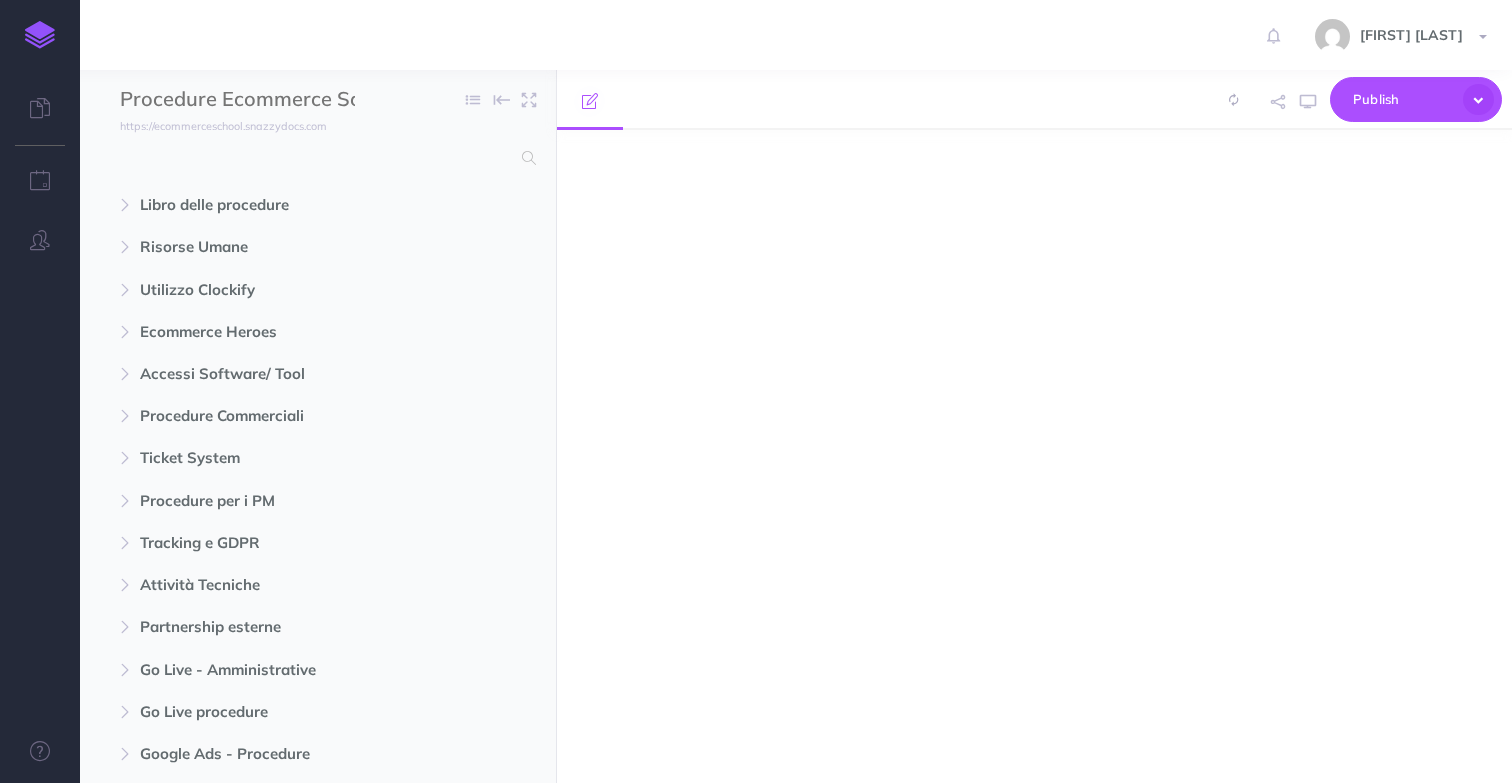 scroll, scrollTop: 0, scrollLeft: 0, axis: both 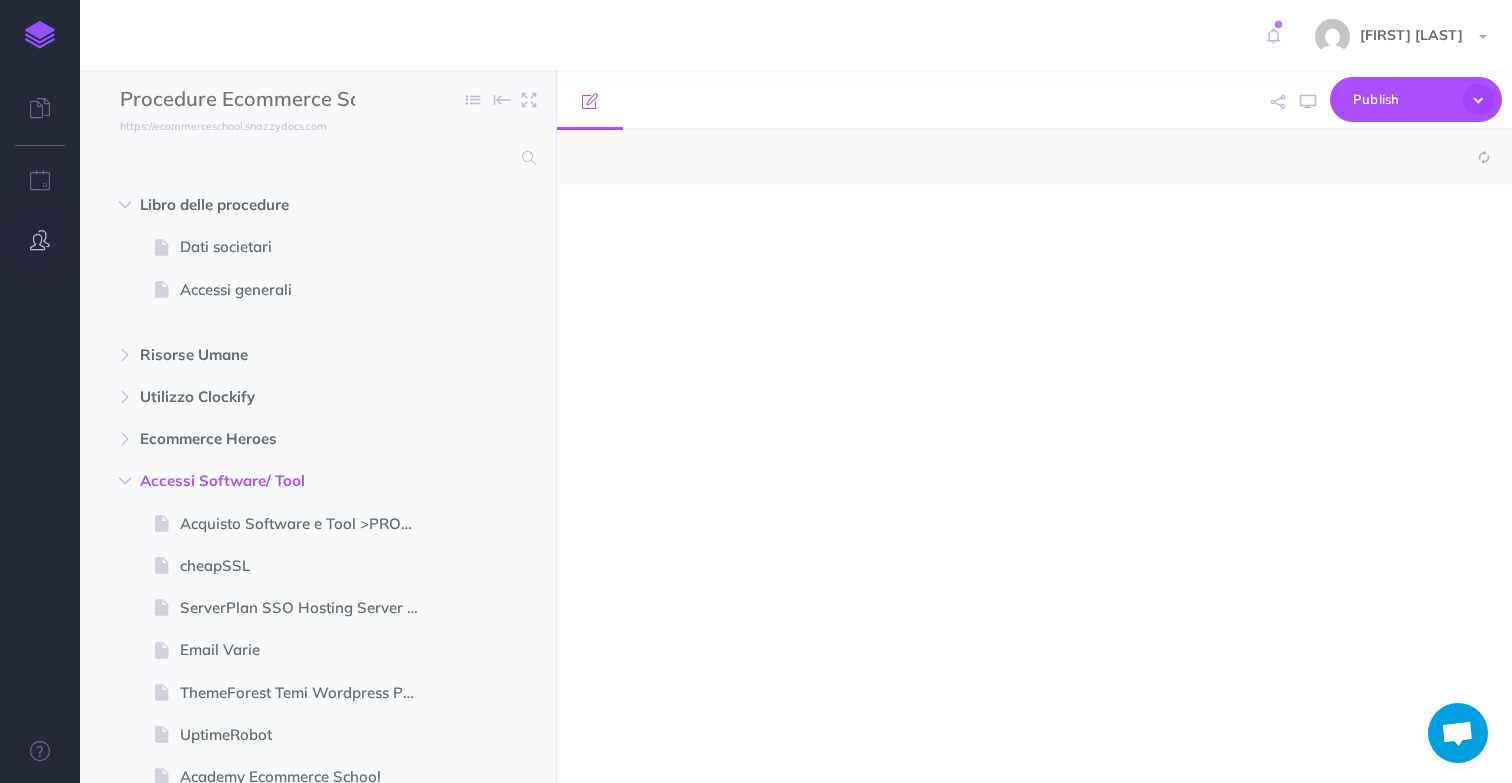 click at bounding box center (40, 241) 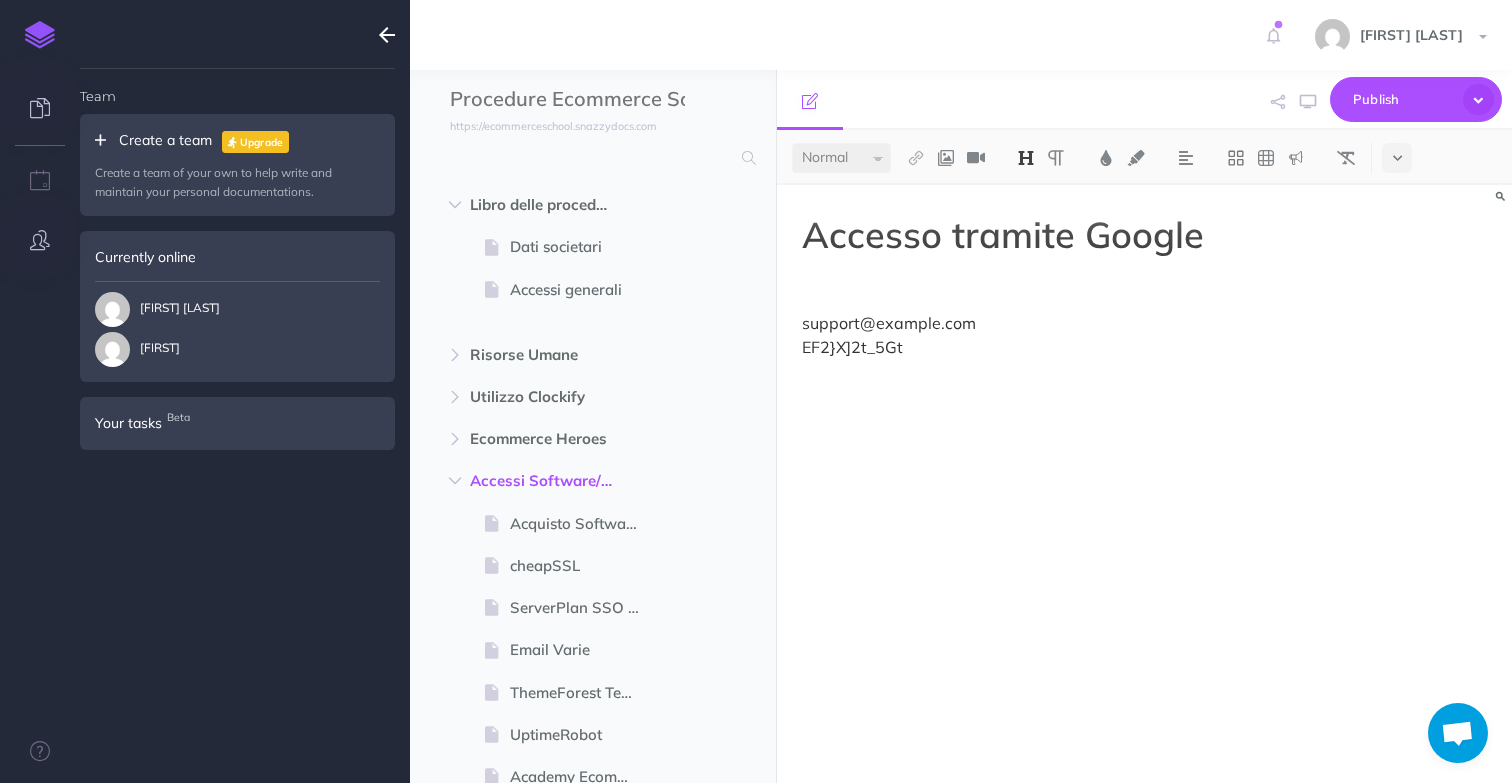 click at bounding box center (40, 110) 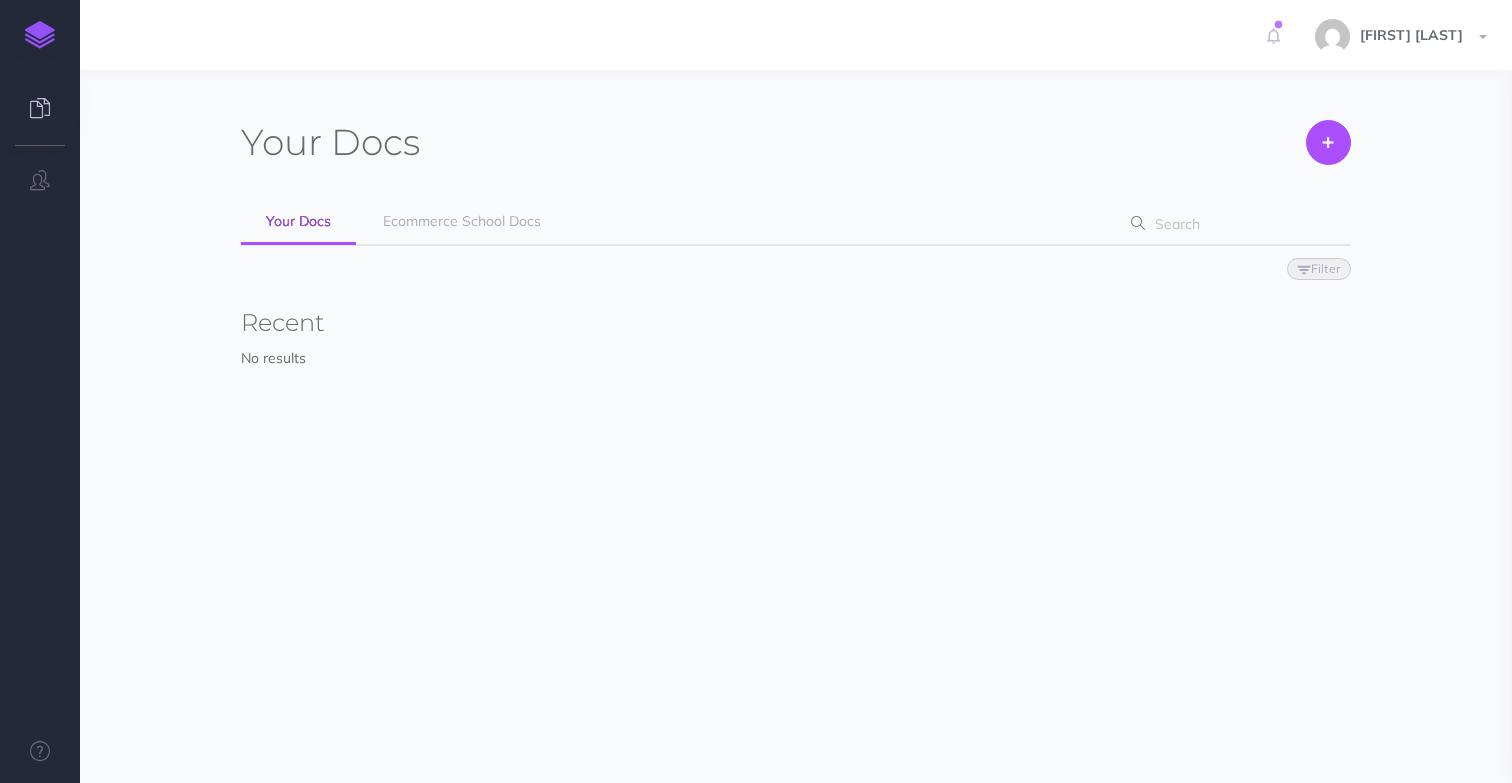 scroll, scrollTop: 0, scrollLeft: 0, axis: both 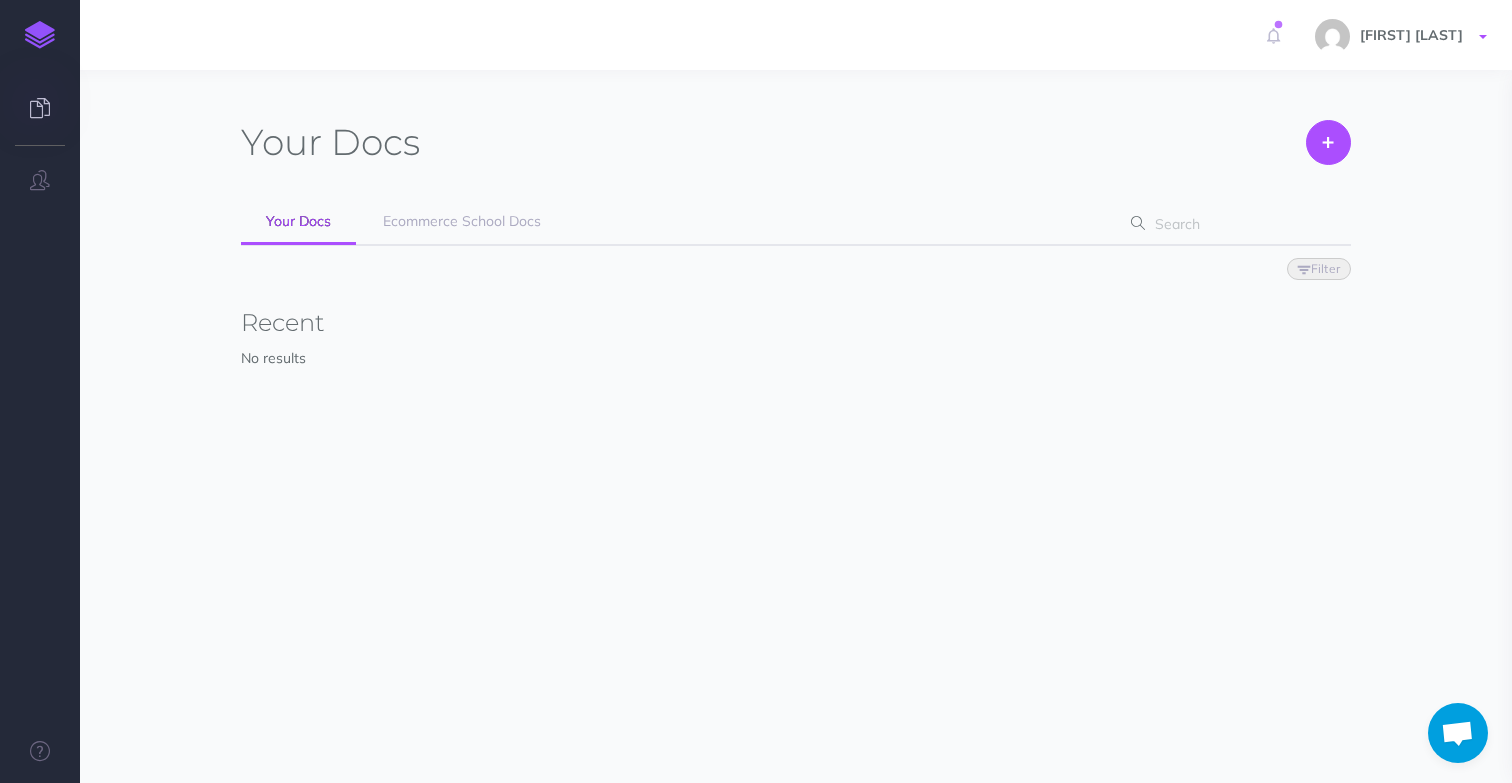 click on "[FIRST] [LAST]" at bounding box center [1403, 35] 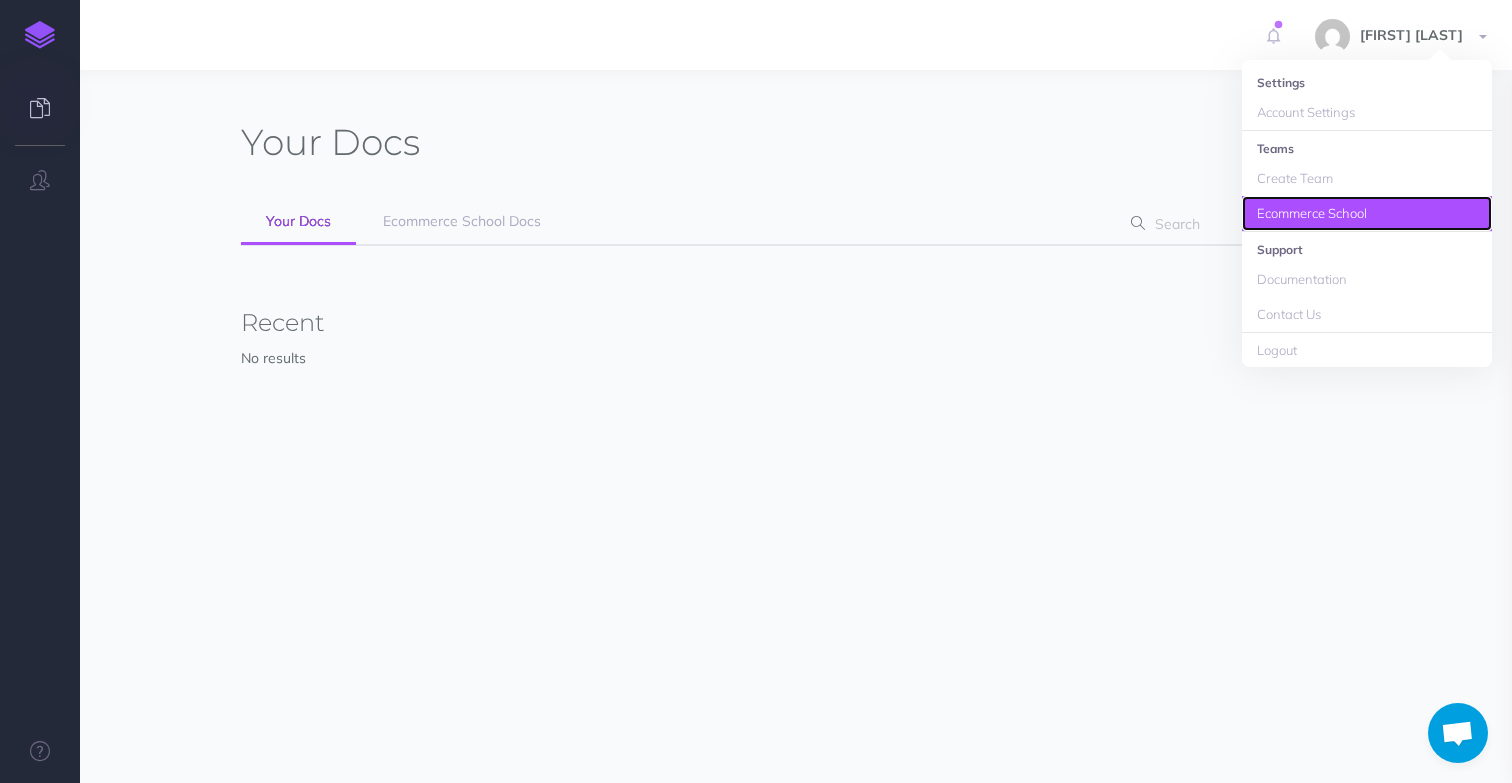 click on "Ecommerce School" at bounding box center [1367, 213] 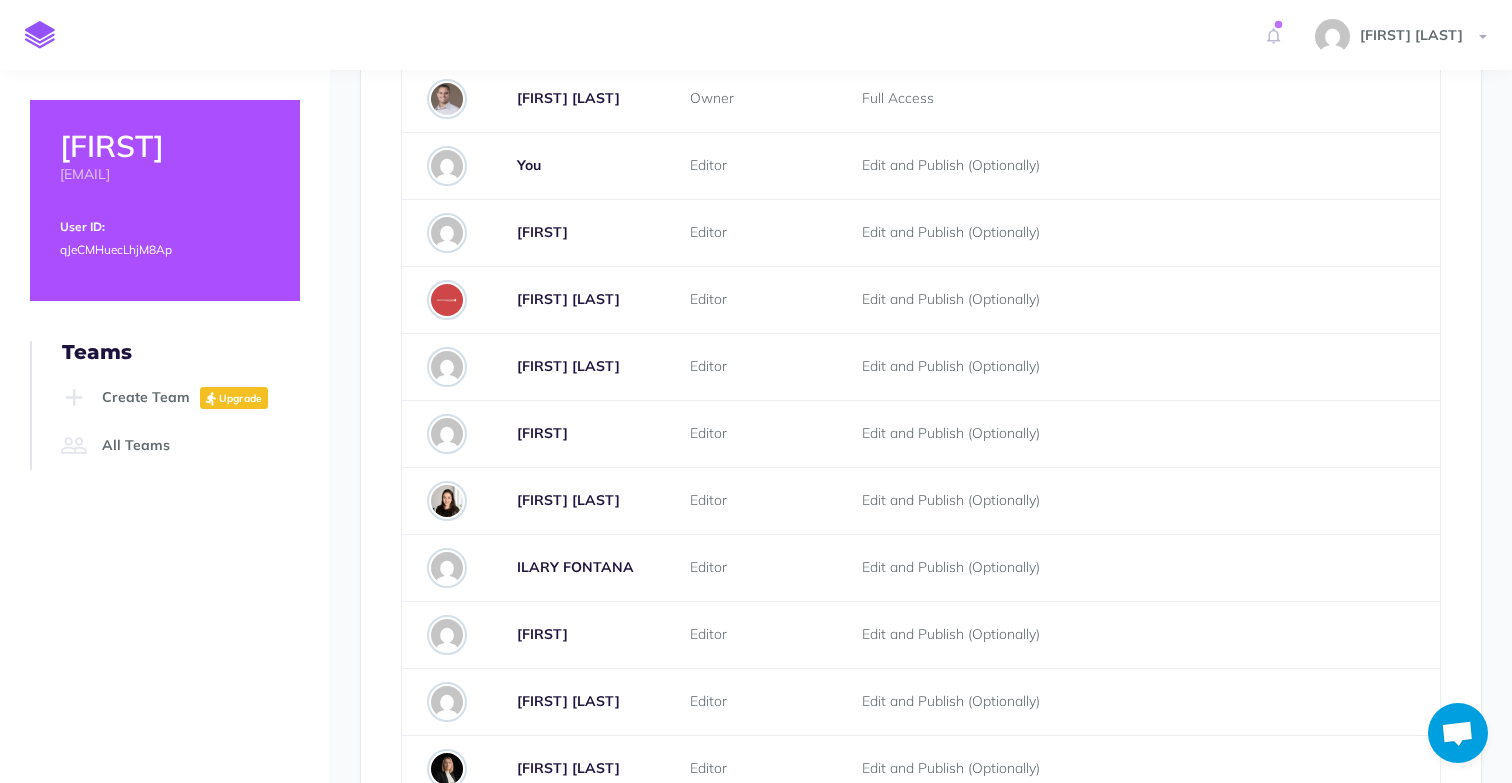 scroll, scrollTop: 0, scrollLeft: 0, axis: both 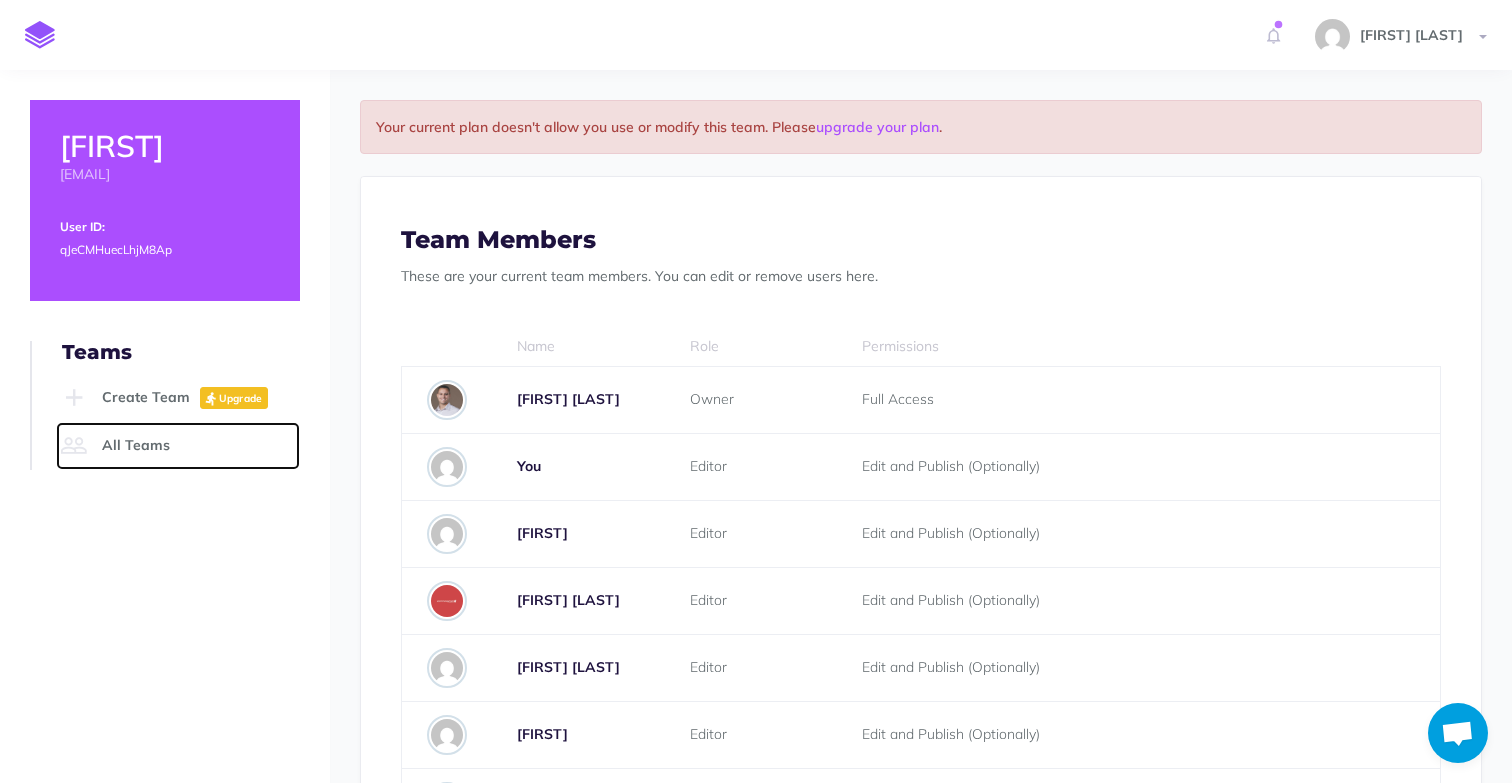 click on "All Teams" at bounding box center [178, 446] 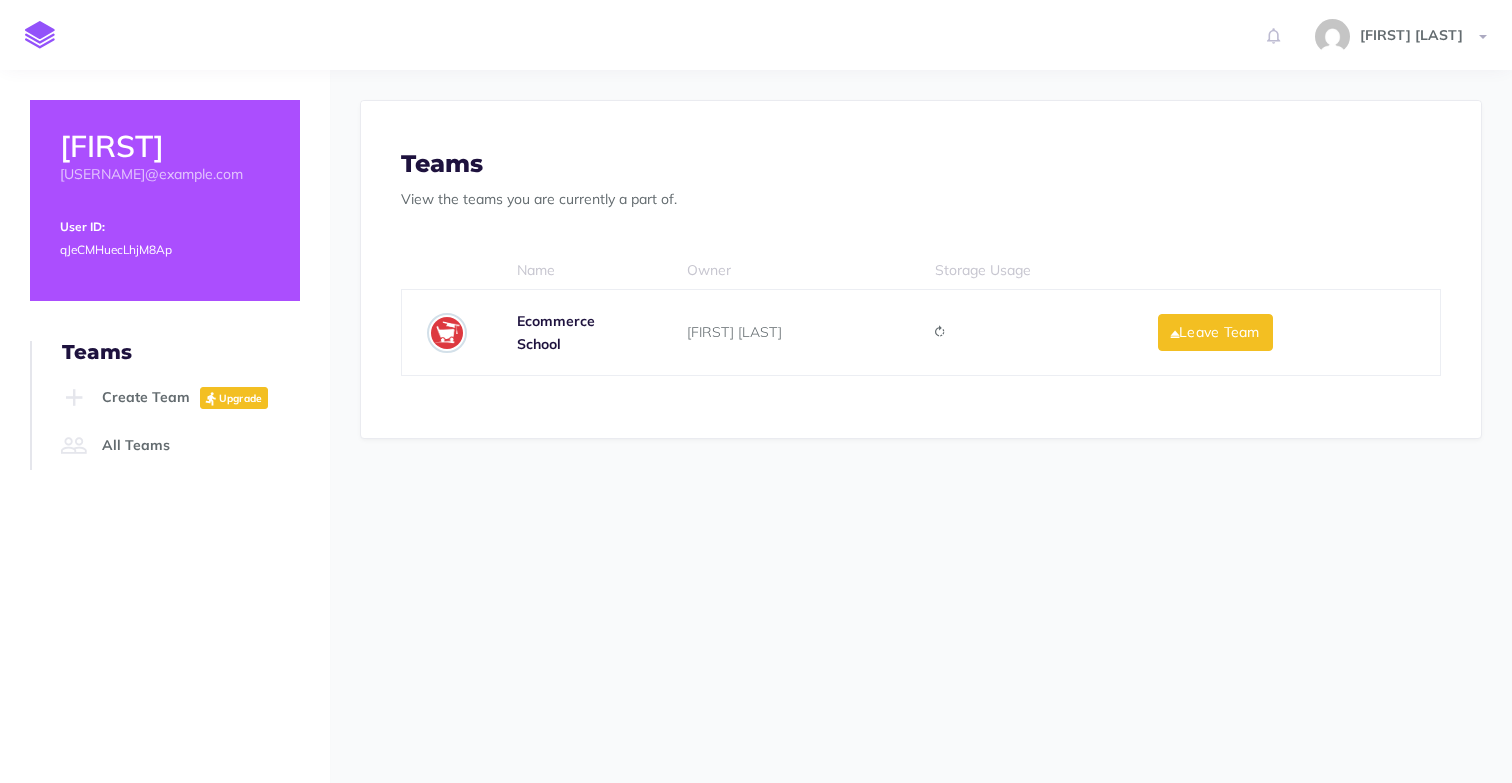 scroll, scrollTop: 0, scrollLeft: 0, axis: both 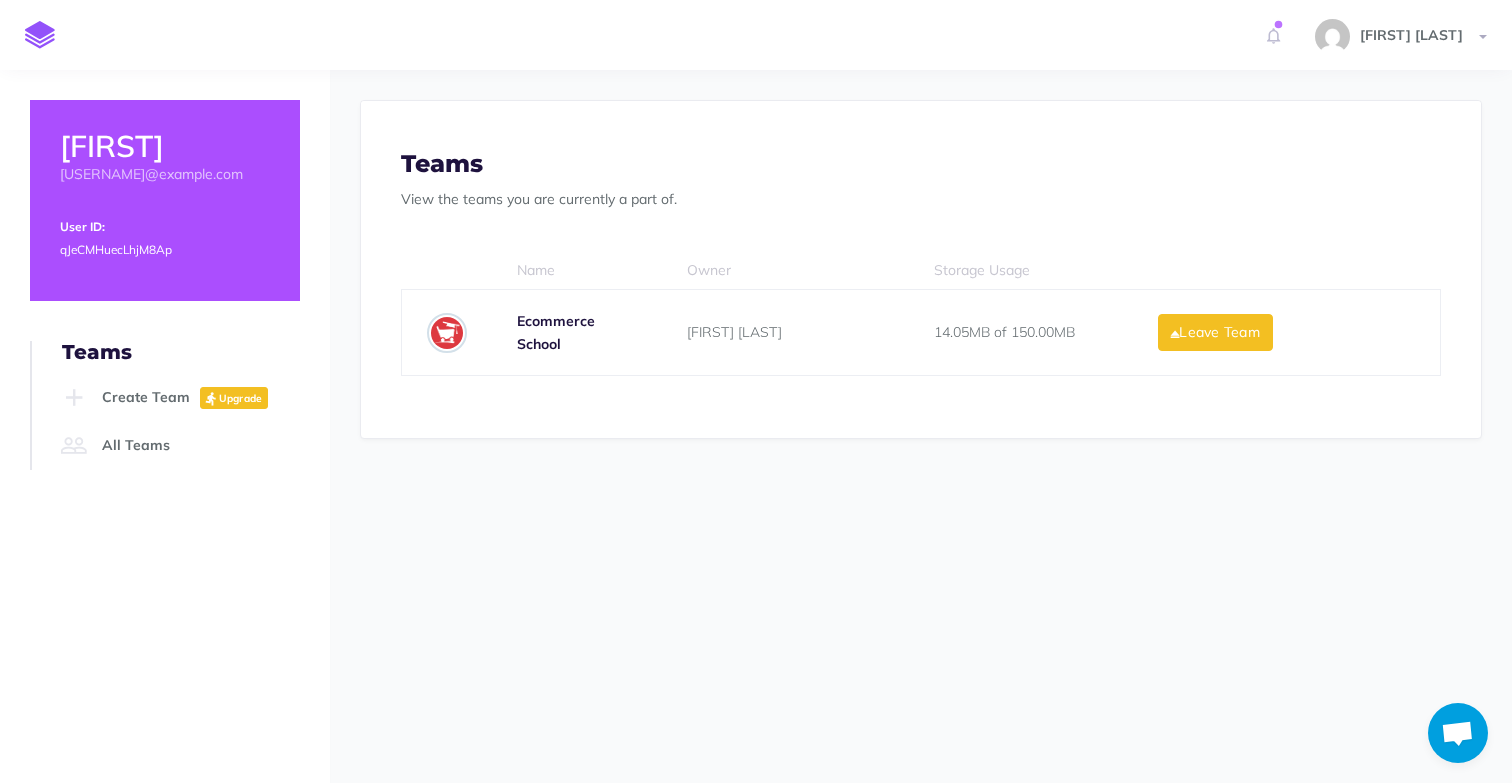 click on "Ecommerce School" at bounding box center (556, 332) 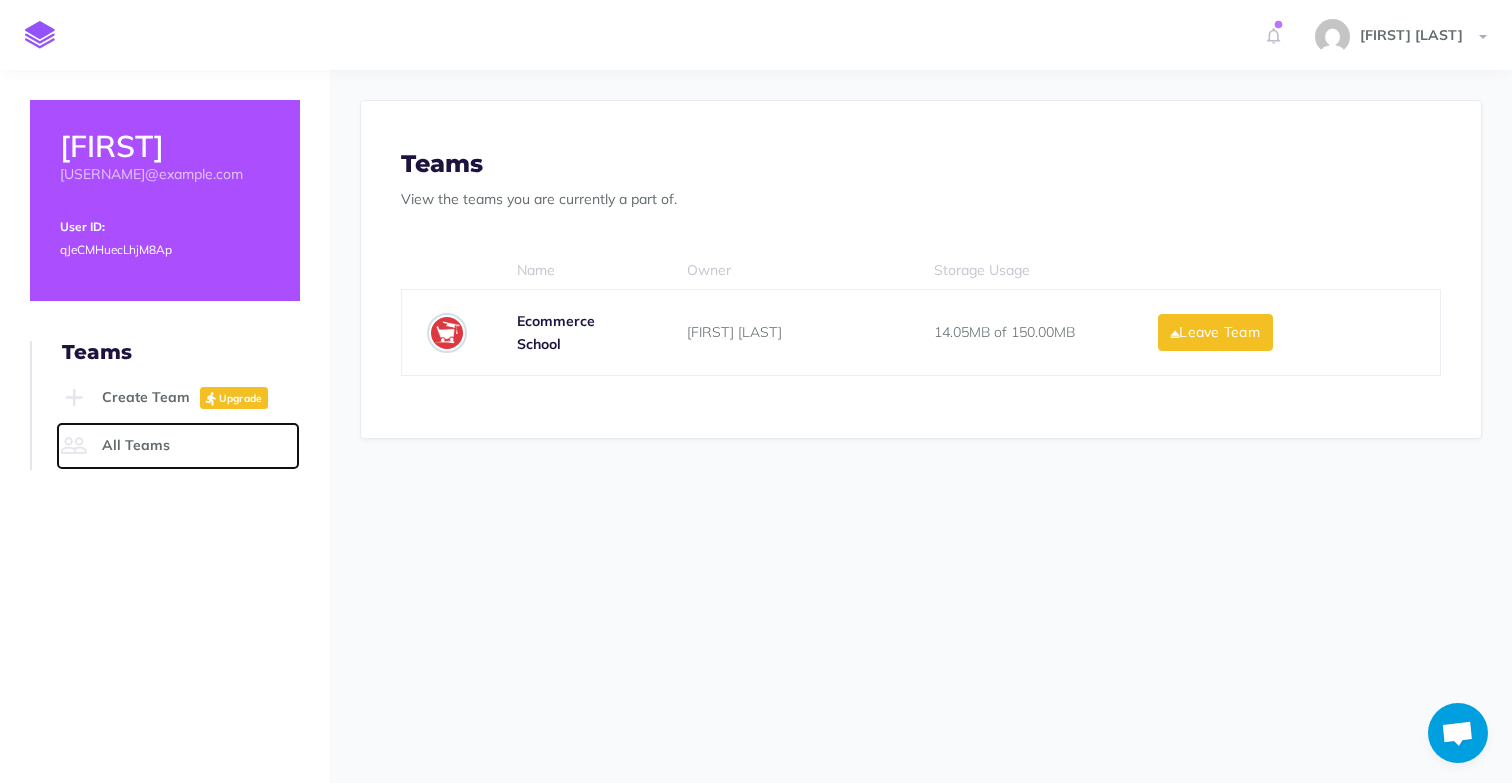 click on "All Teams" at bounding box center [178, 446] 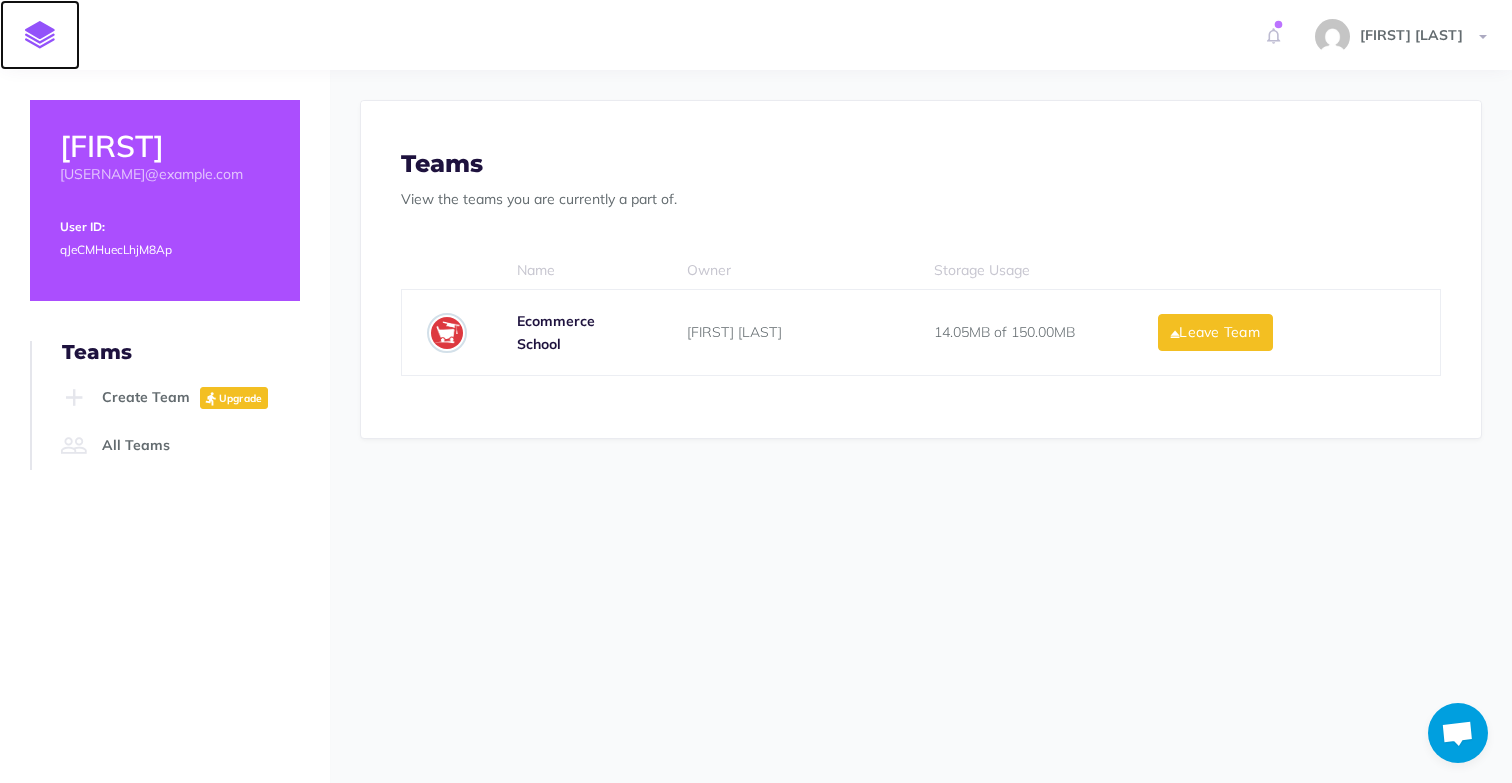 click at bounding box center (40, 35) 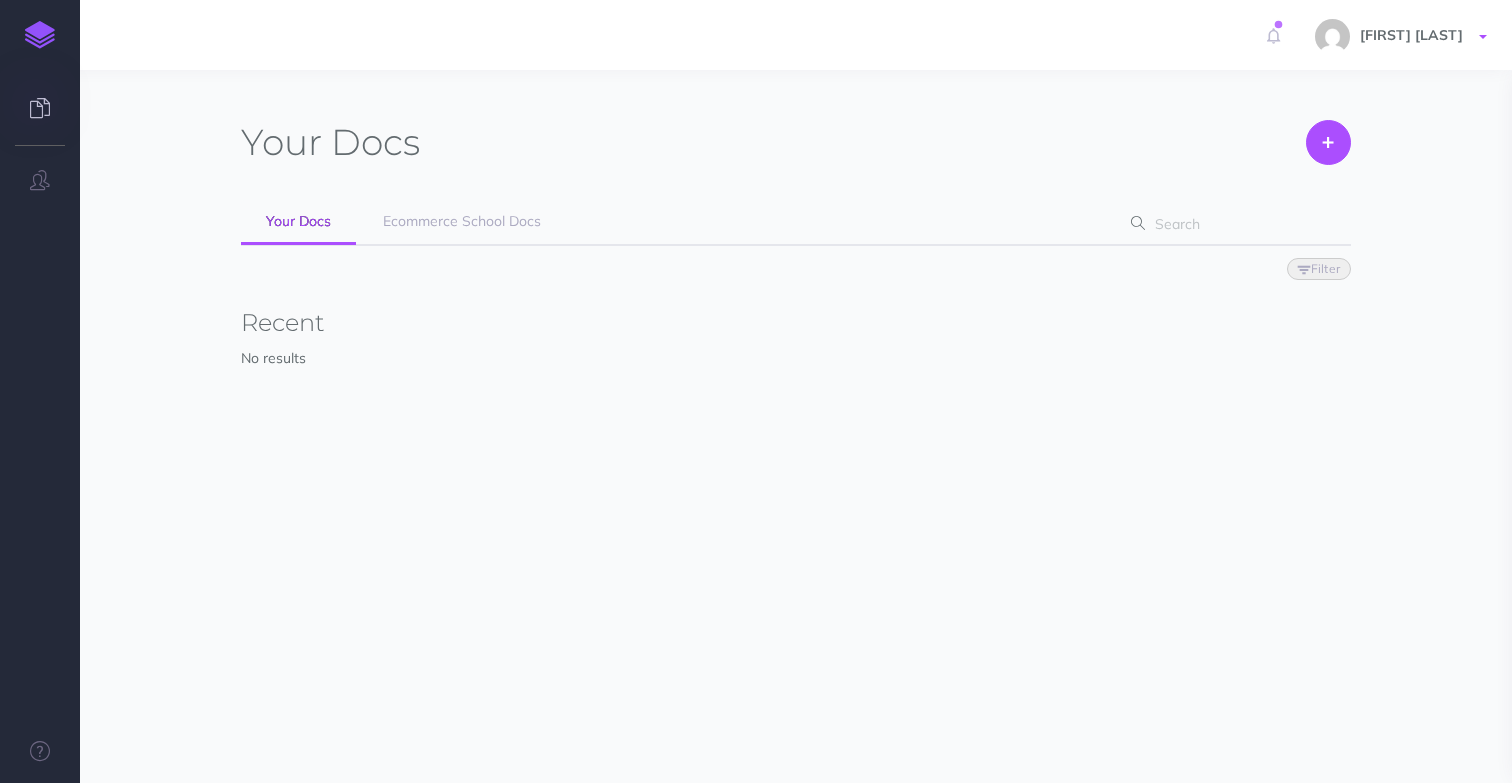 scroll, scrollTop: 0, scrollLeft: 0, axis: both 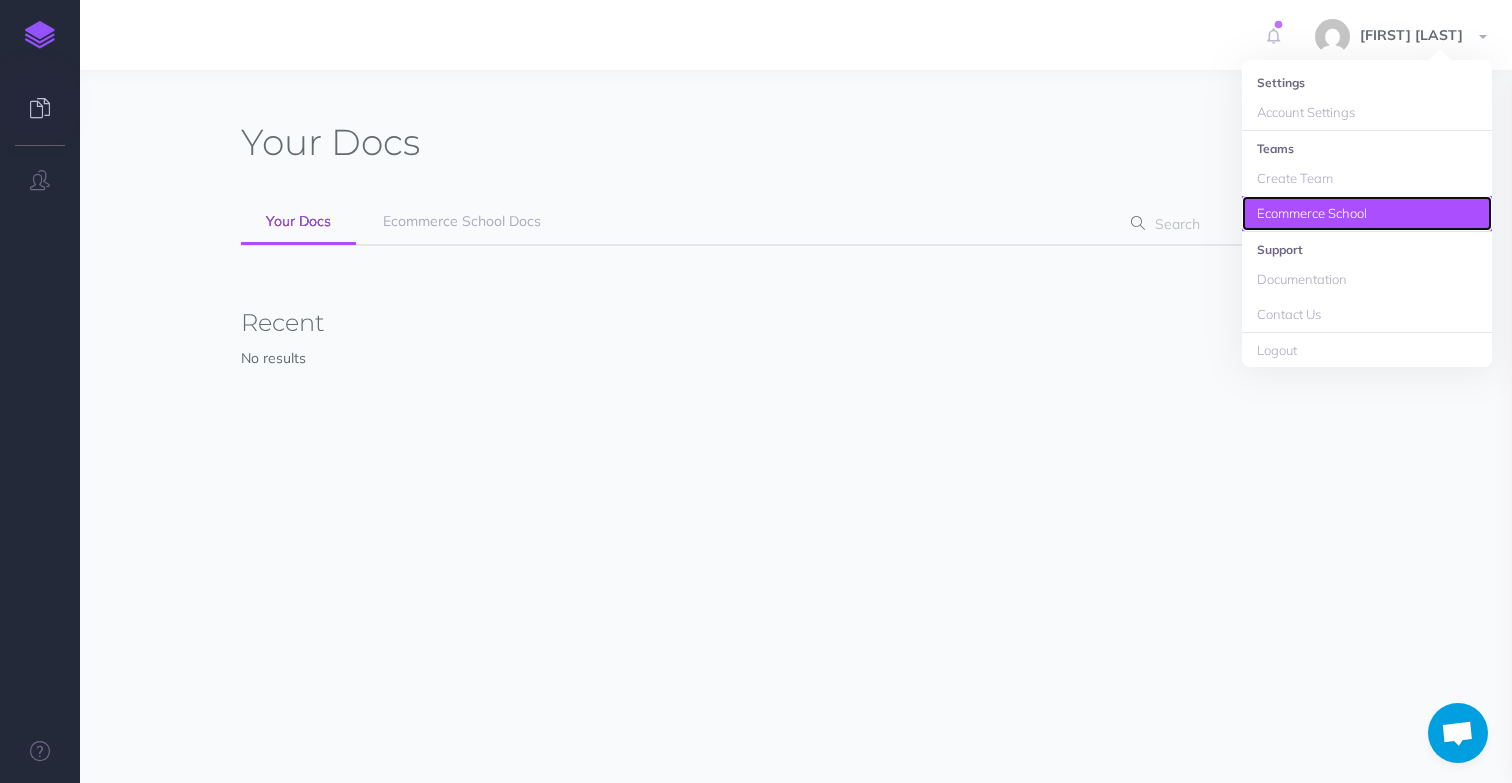 click on "Ecommerce School" at bounding box center [1367, 213] 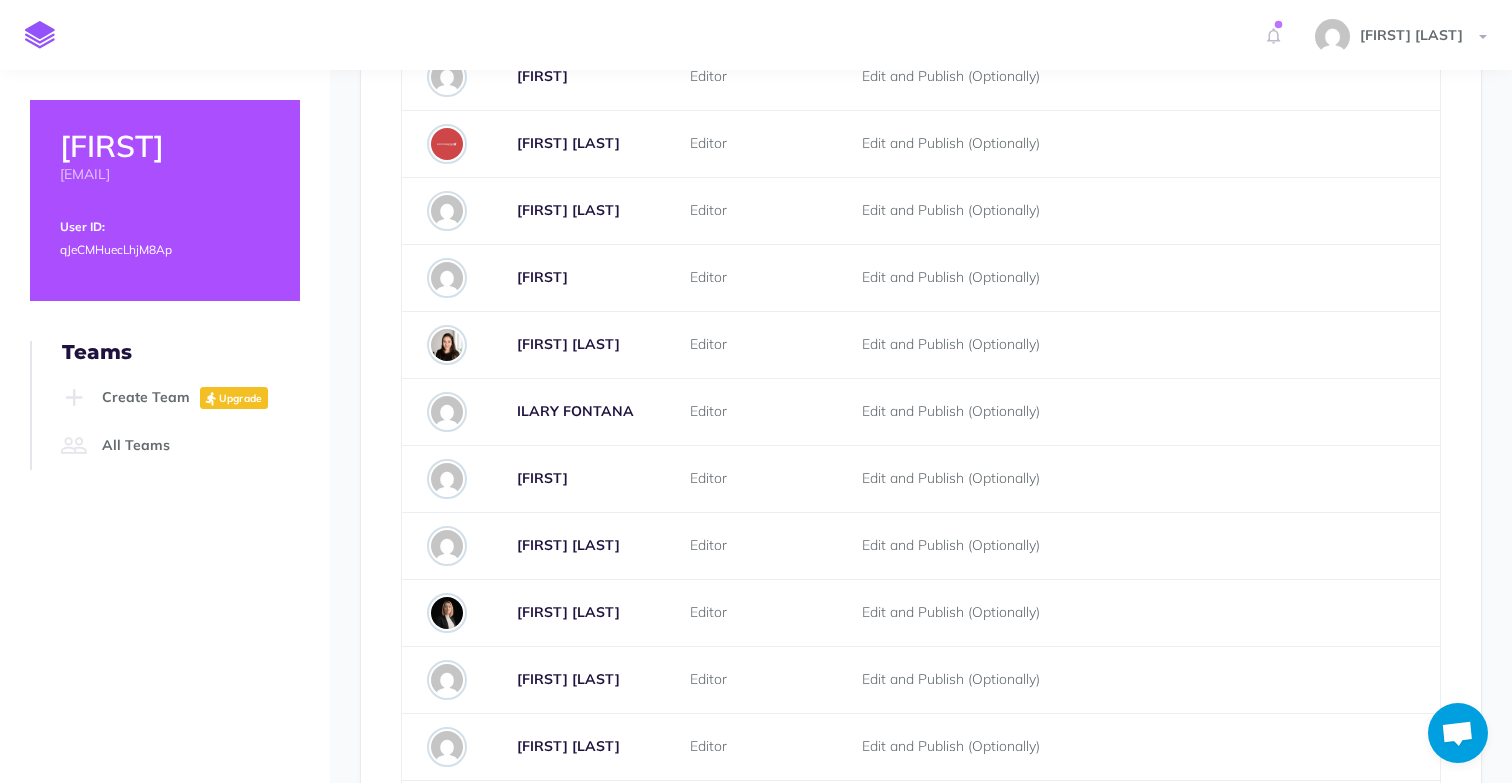 scroll, scrollTop: 0, scrollLeft: 0, axis: both 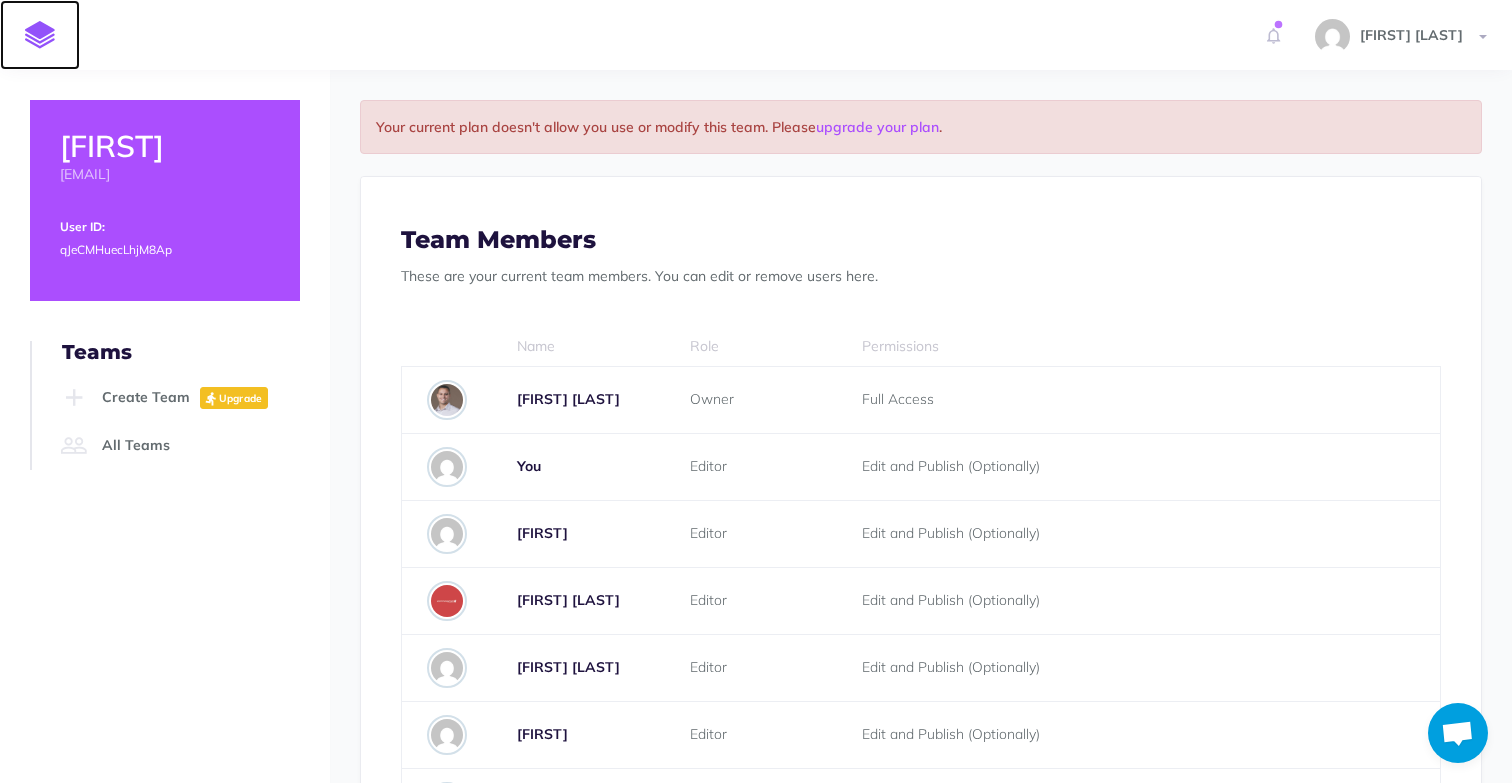 click at bounding box center [40, 35] 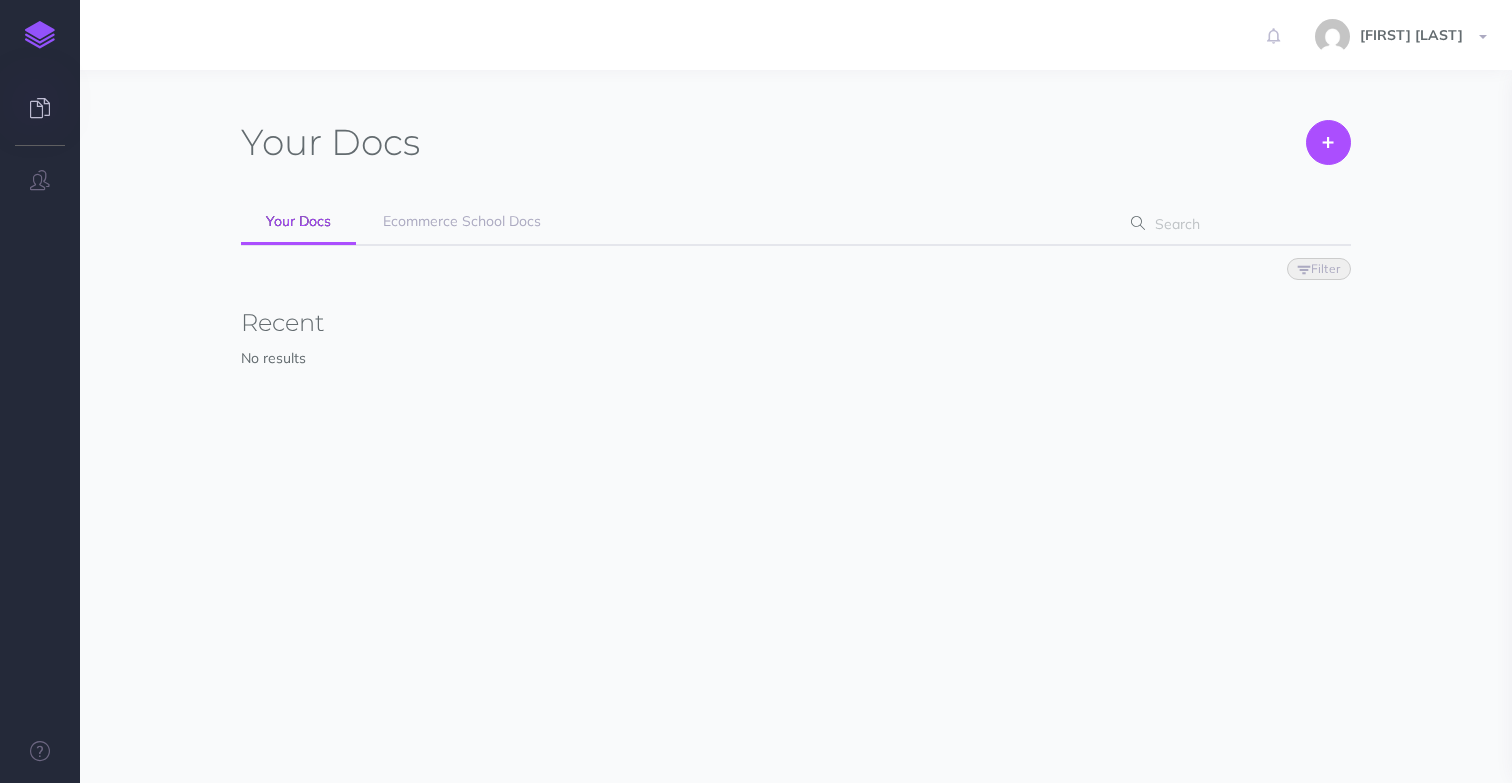 scroll, scrollTop: 0, scrollLeft: 0, axis: both 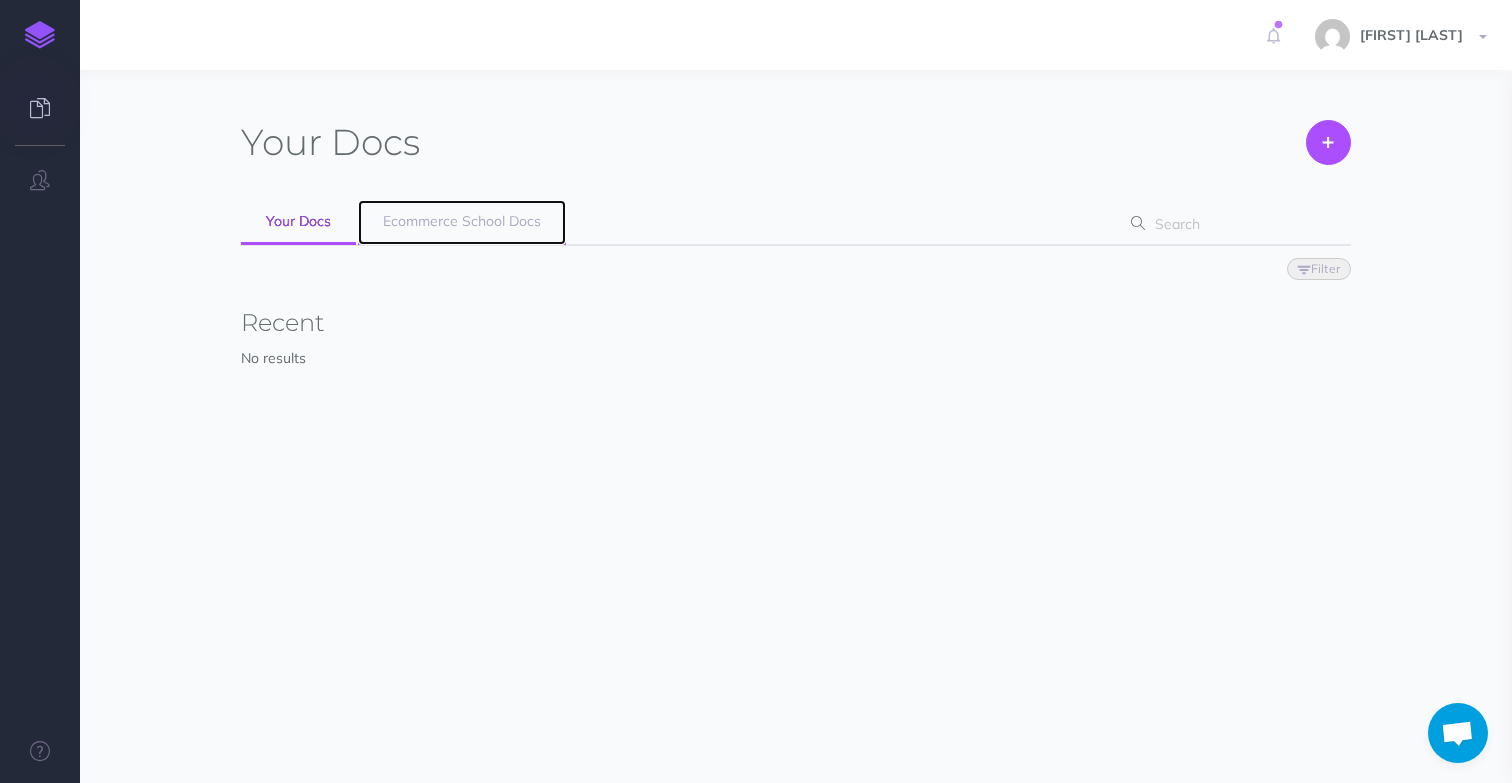 click on "Ecommerce School Docs" at bounding box center (462, 221) 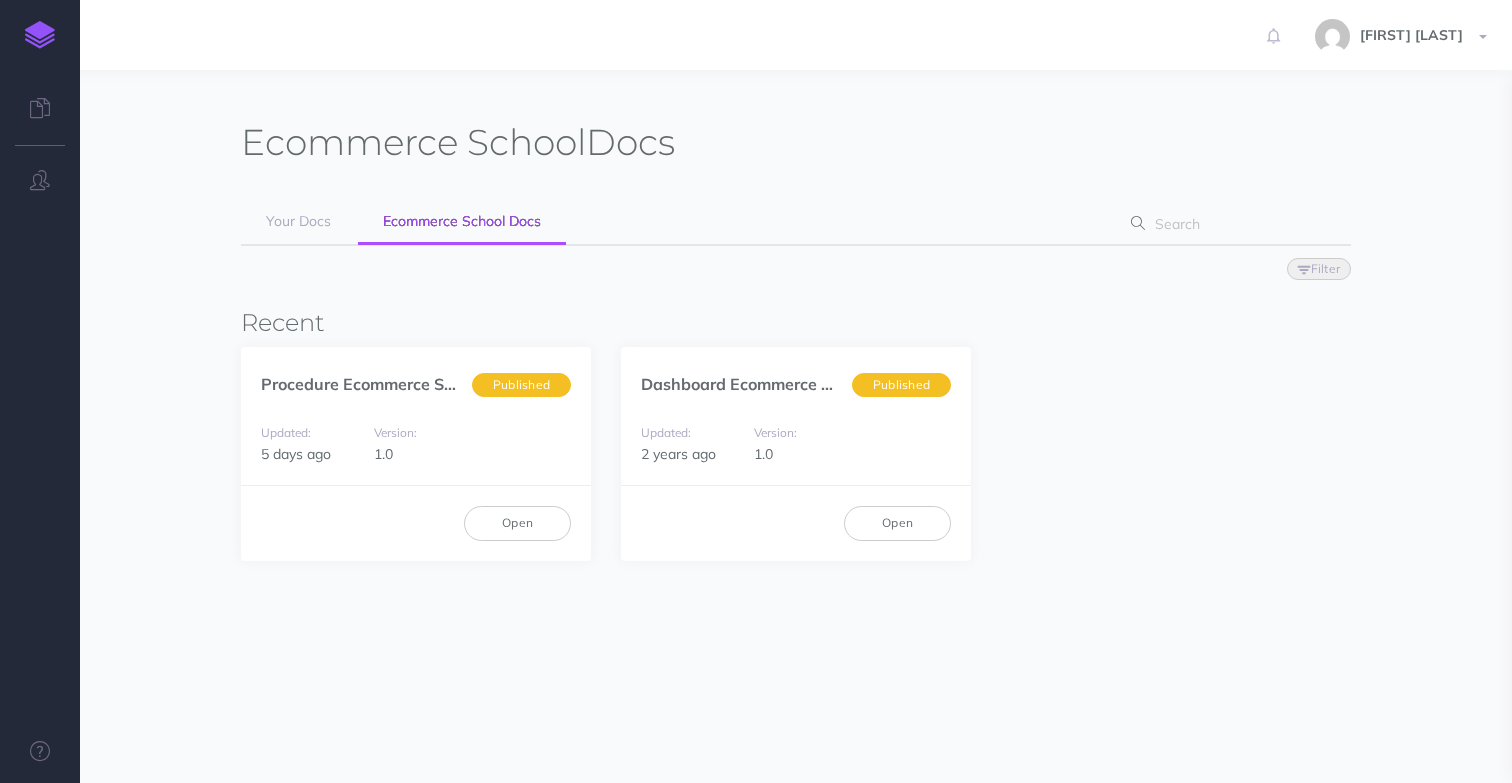 scroll, scrollTop: 0, scrollLeft: 0, axis: both 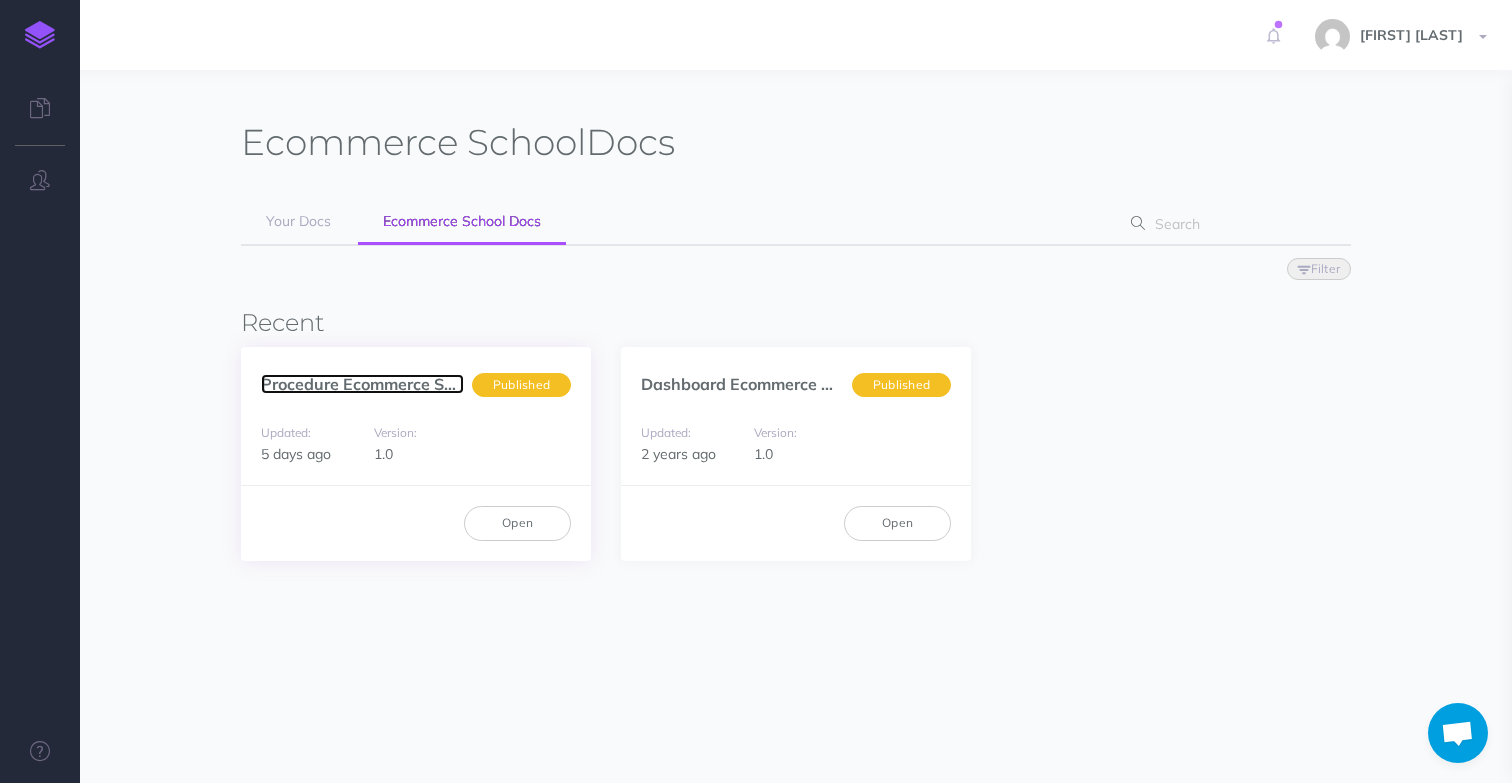 click on "Procedure Ecommerce Sc..." at bounding box center [362, 384] 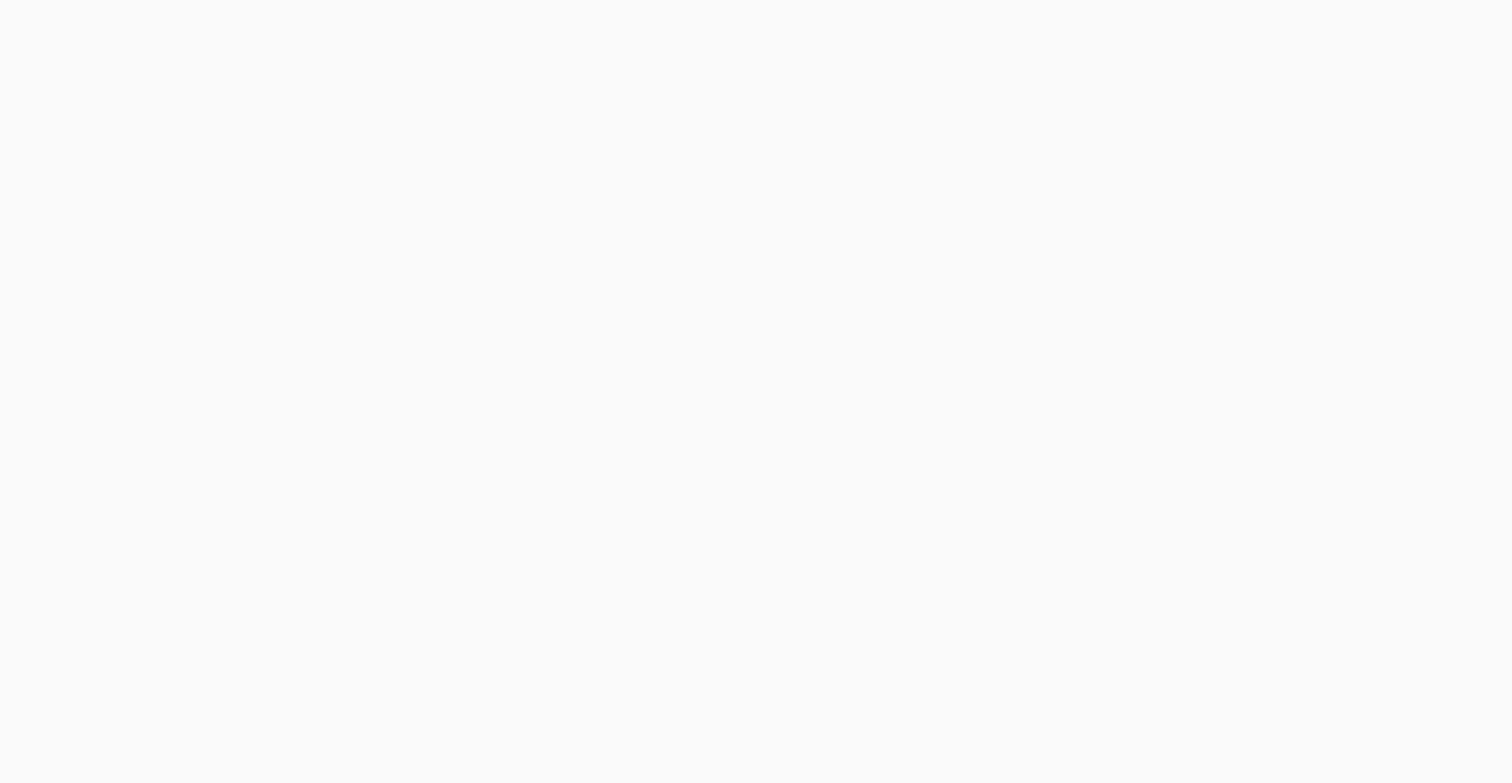 scroll, scrollTop: 0, scrollLeft: 0, axis: both 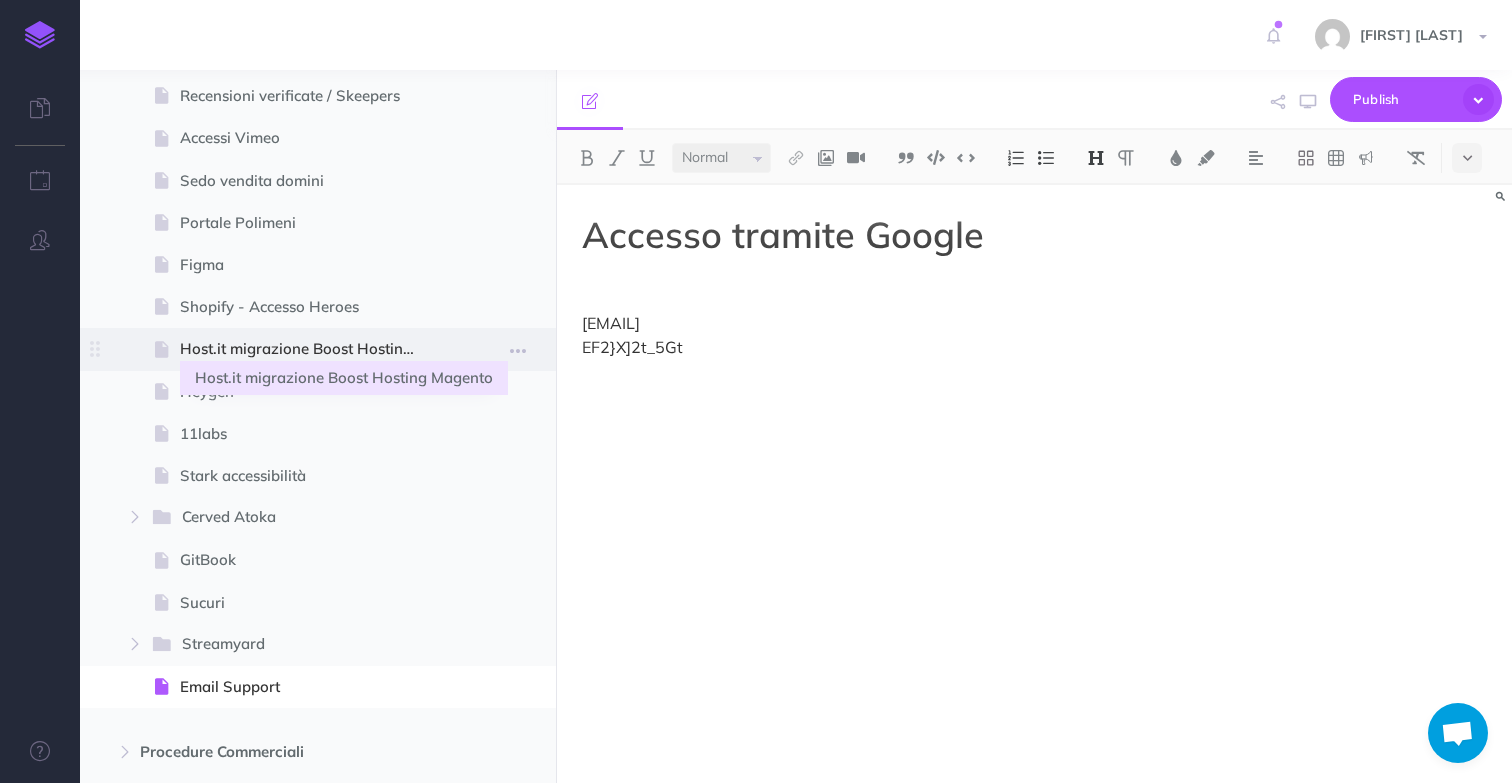 click on "Host.it migrazione Boost Hosting Magento" at bounding box center (308, 349) 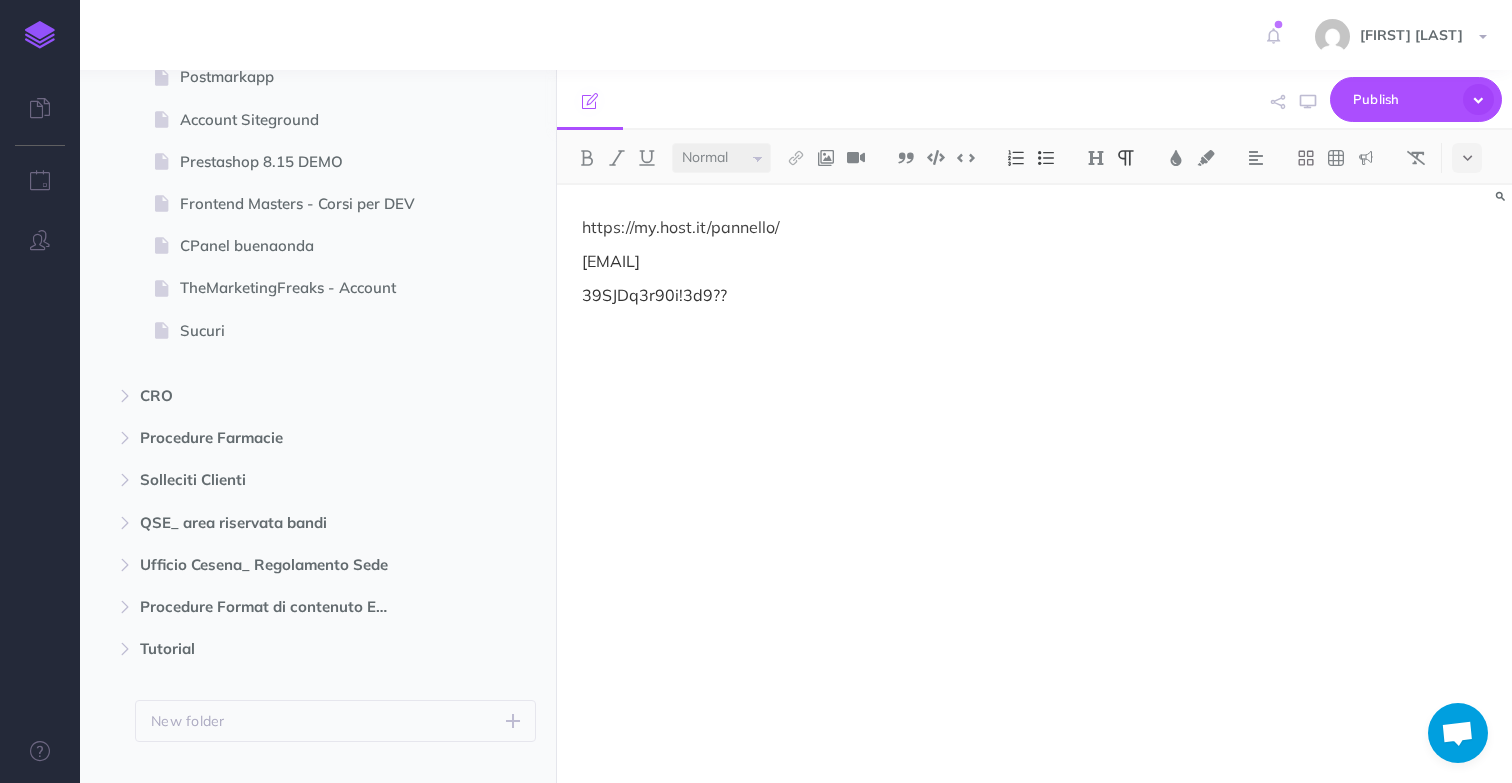 scroll, scrollTop: 6630, scrollLeft: 0, axis: vertical 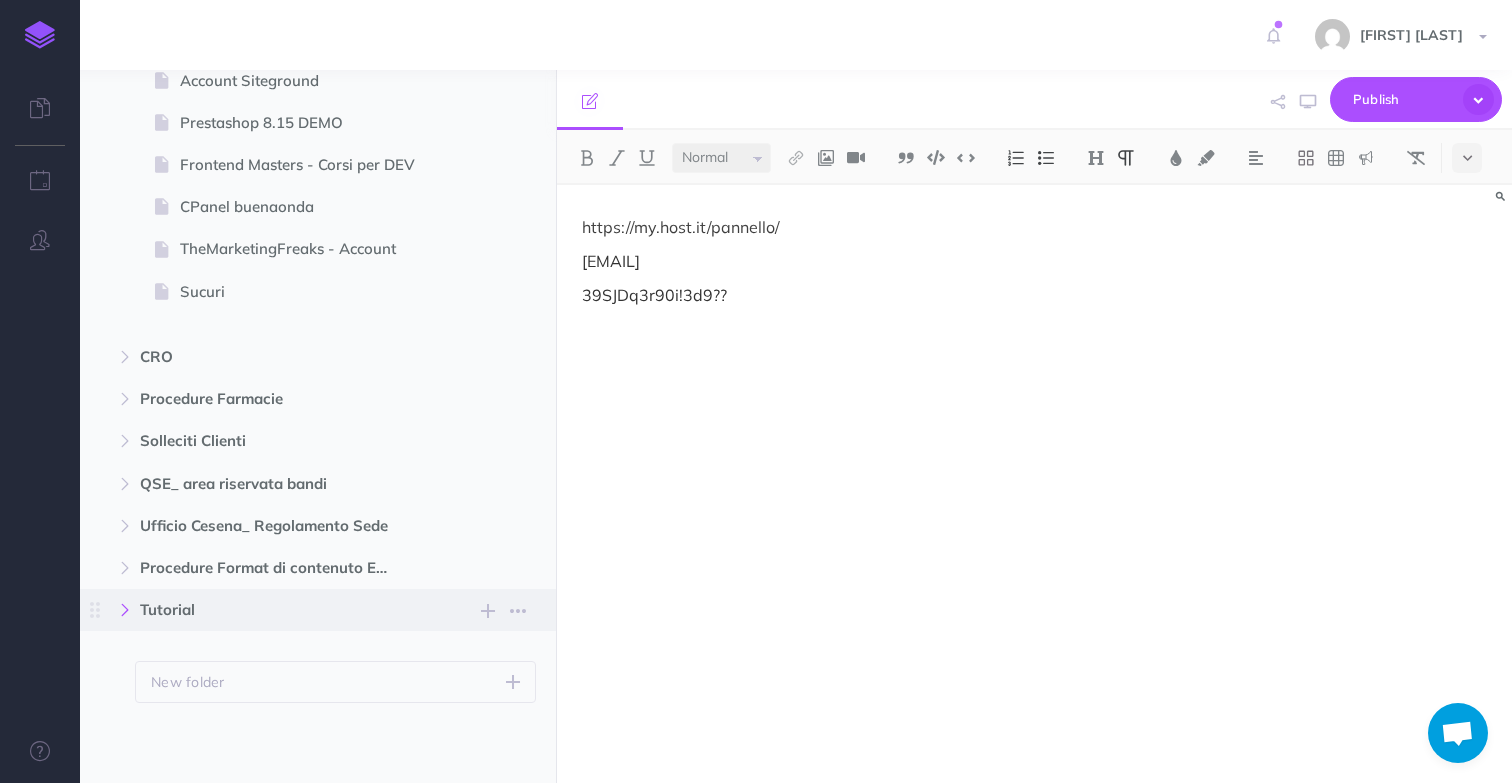 click at bounding box center [125, 610] 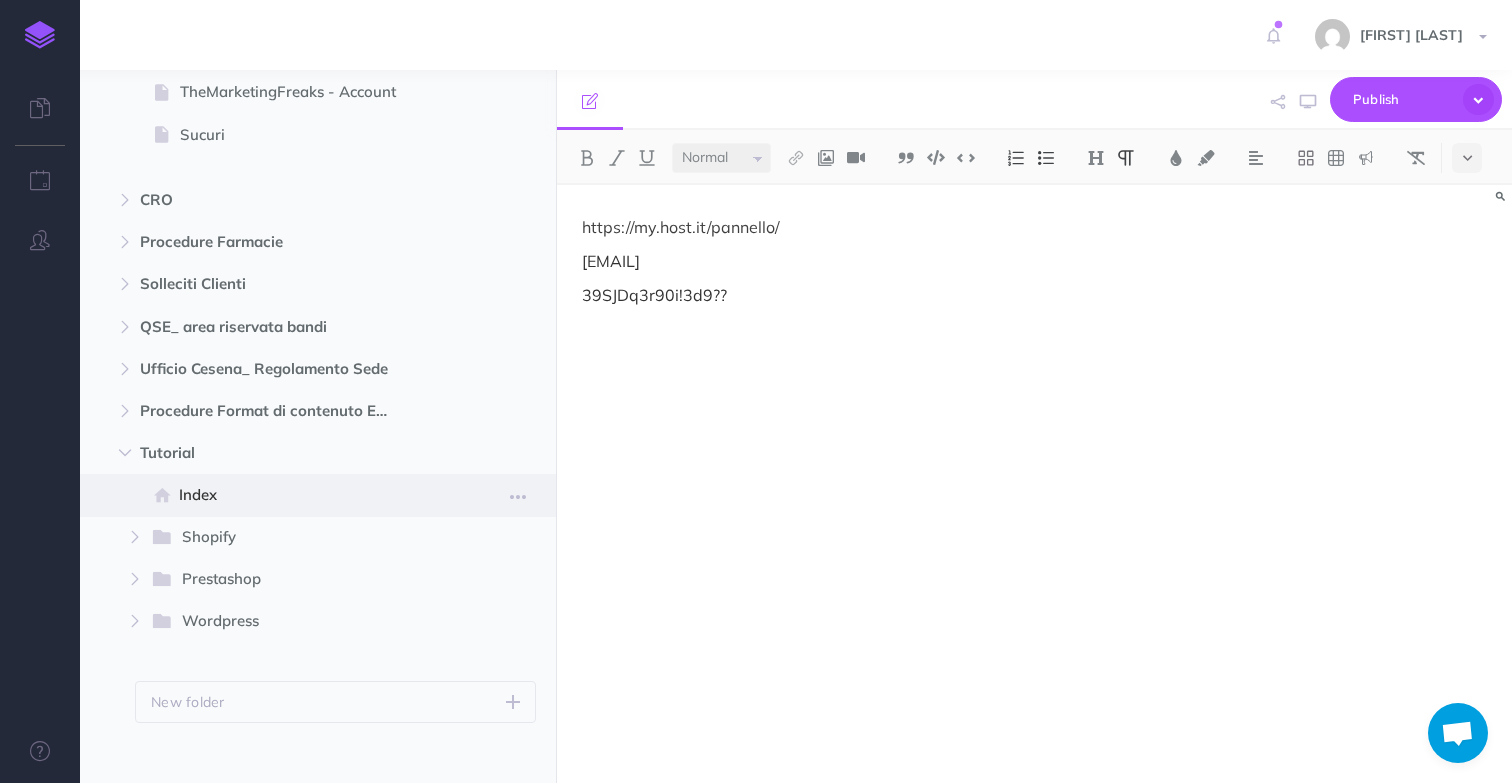 scroll, scrollTop: 6788, scrollLeft: 0, axis: vertical 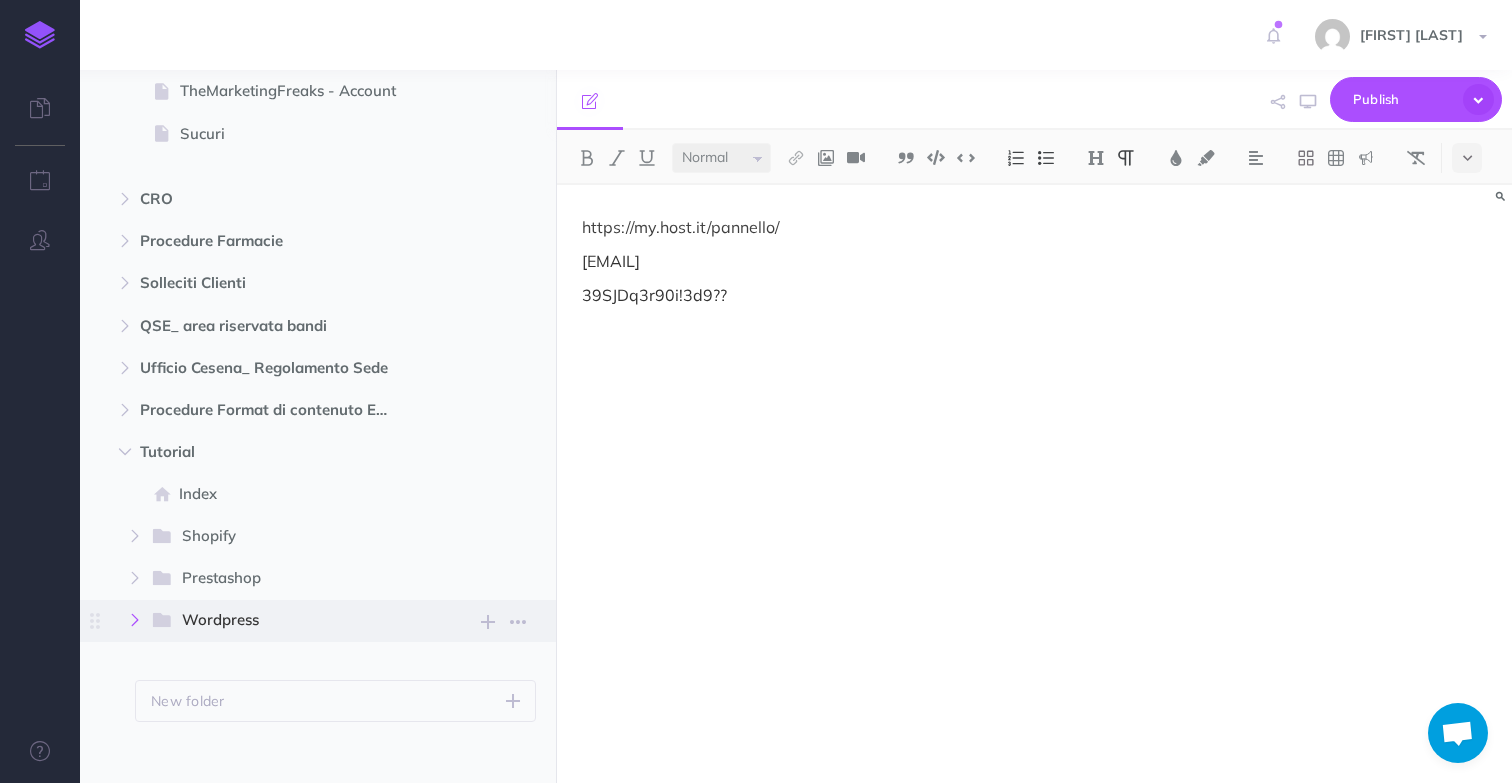 click at bounding box center (135, 620) 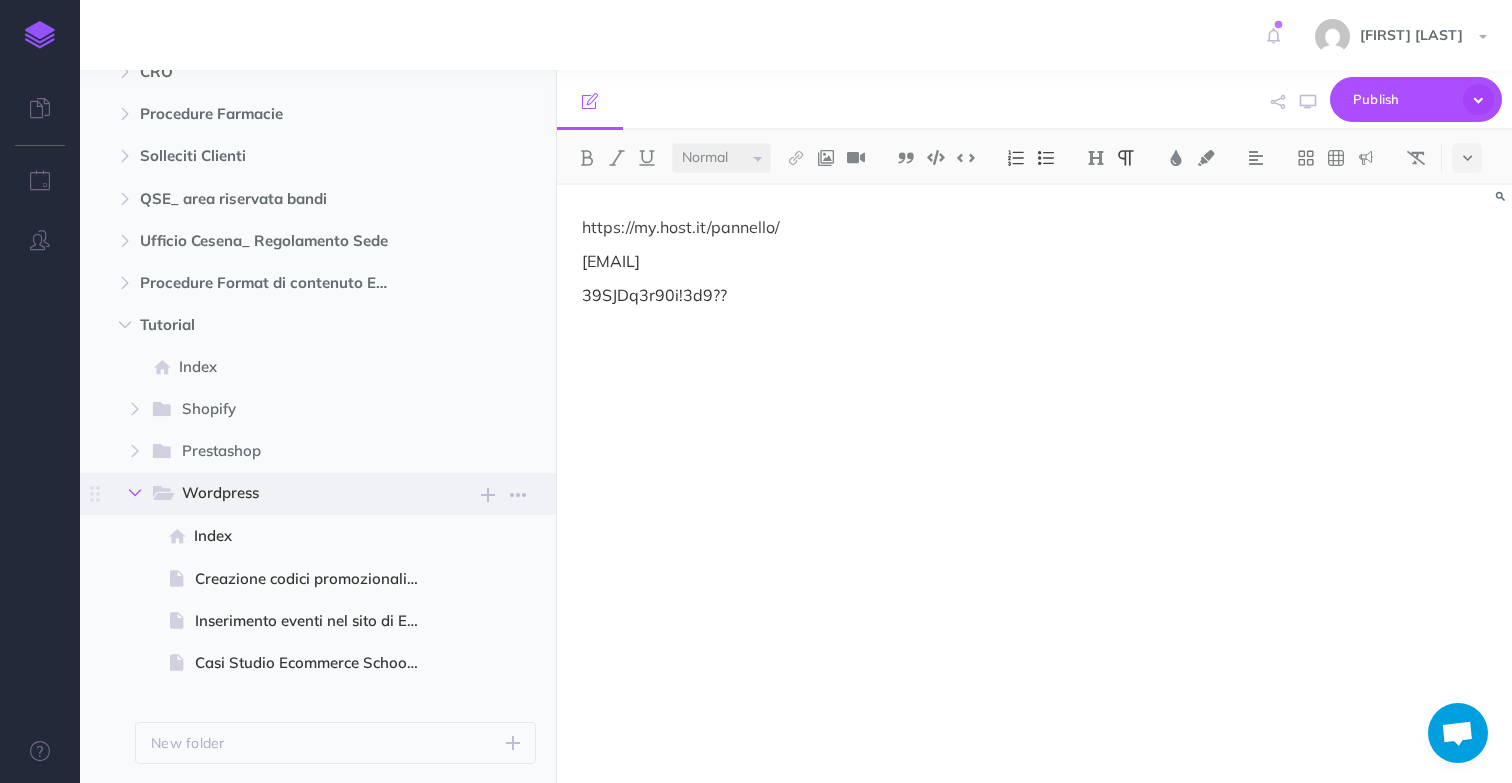 scroll, scrollTop: 6916, scrollLeft: 0, axis: vertical 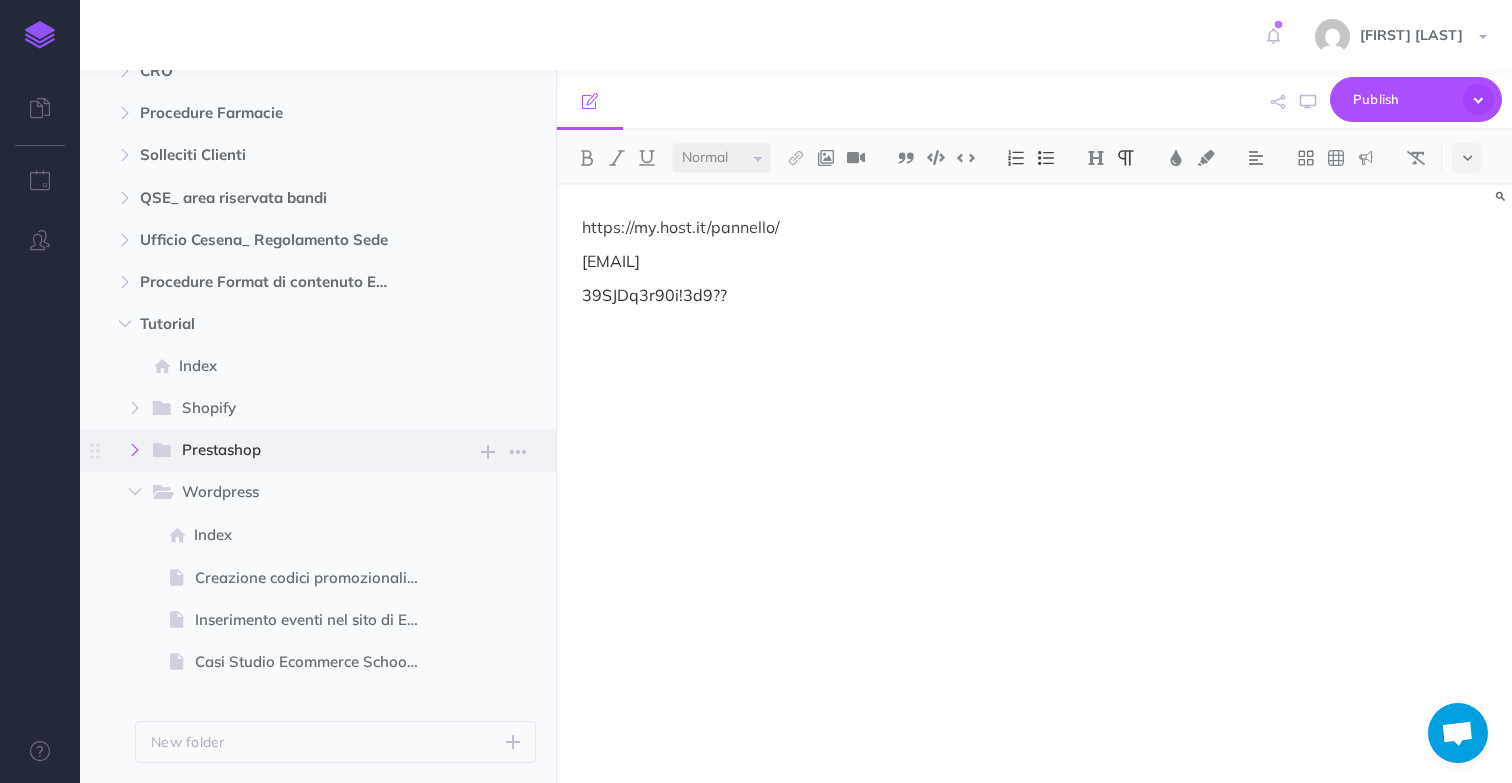 click at bounding box center (135, 450) 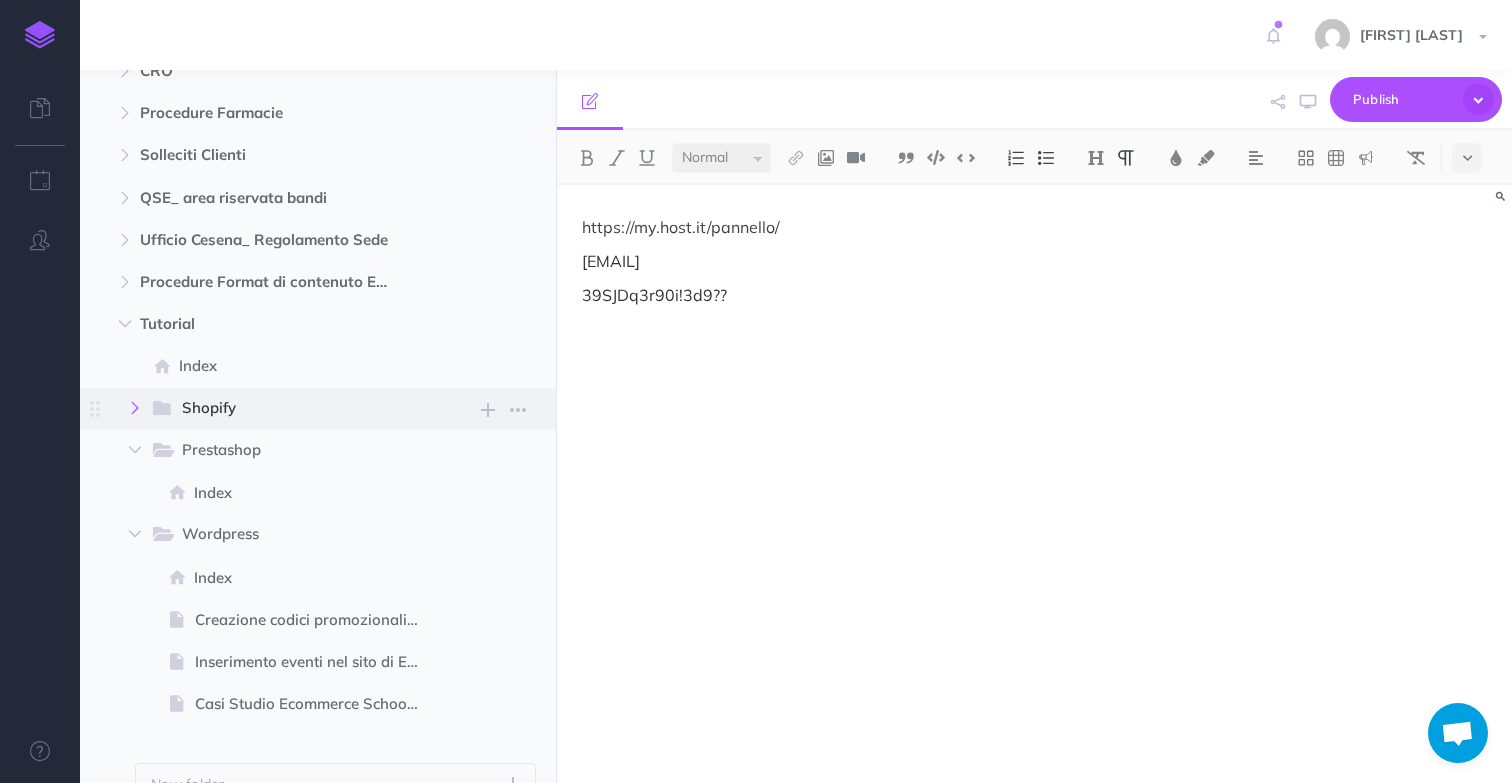 click at bounding box center (135, 408) 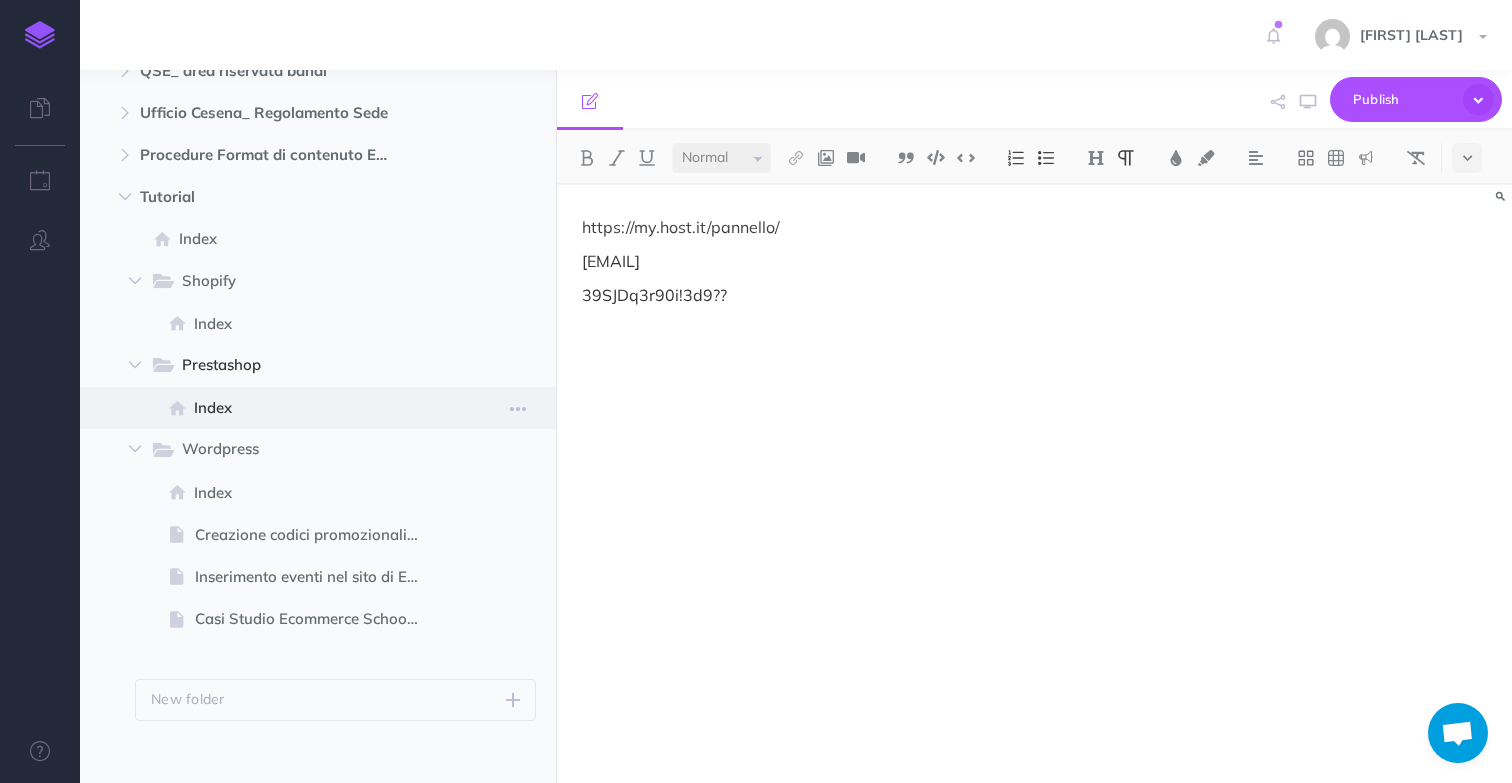 scroll, scrollTop: 7060, scrollLeft: 0, axis: vertical 